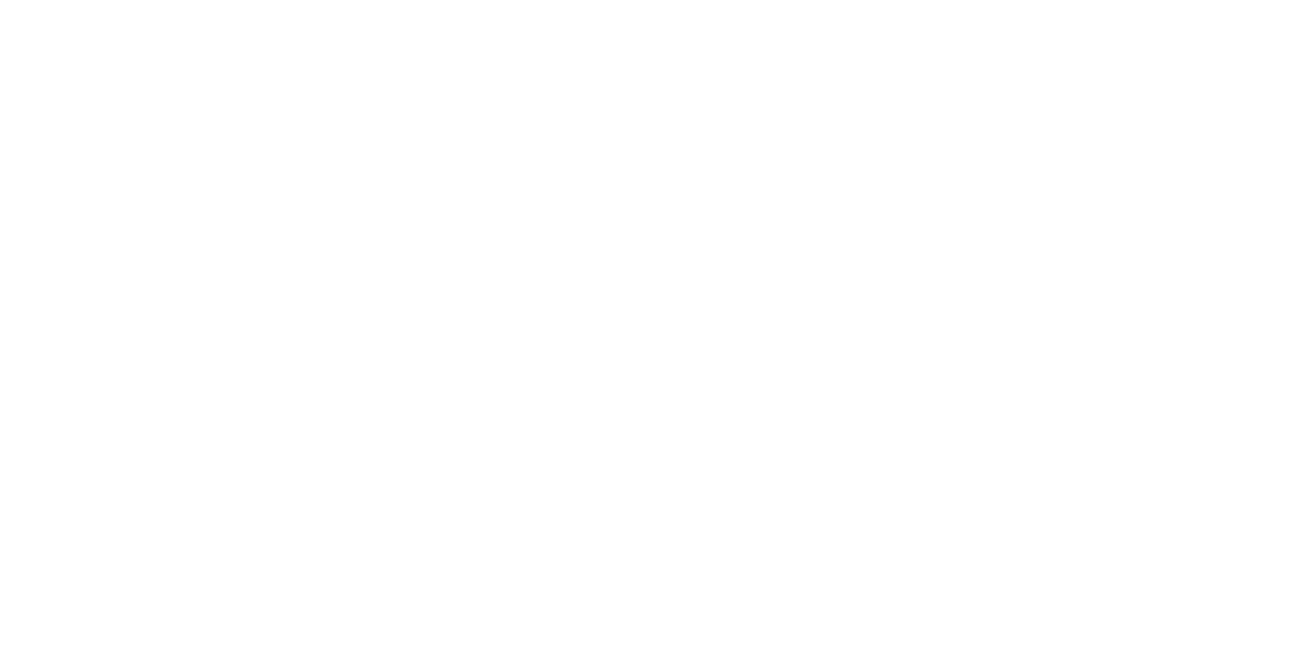 scroll, scrollTop: 0, scrollLeft: 0, axis: both 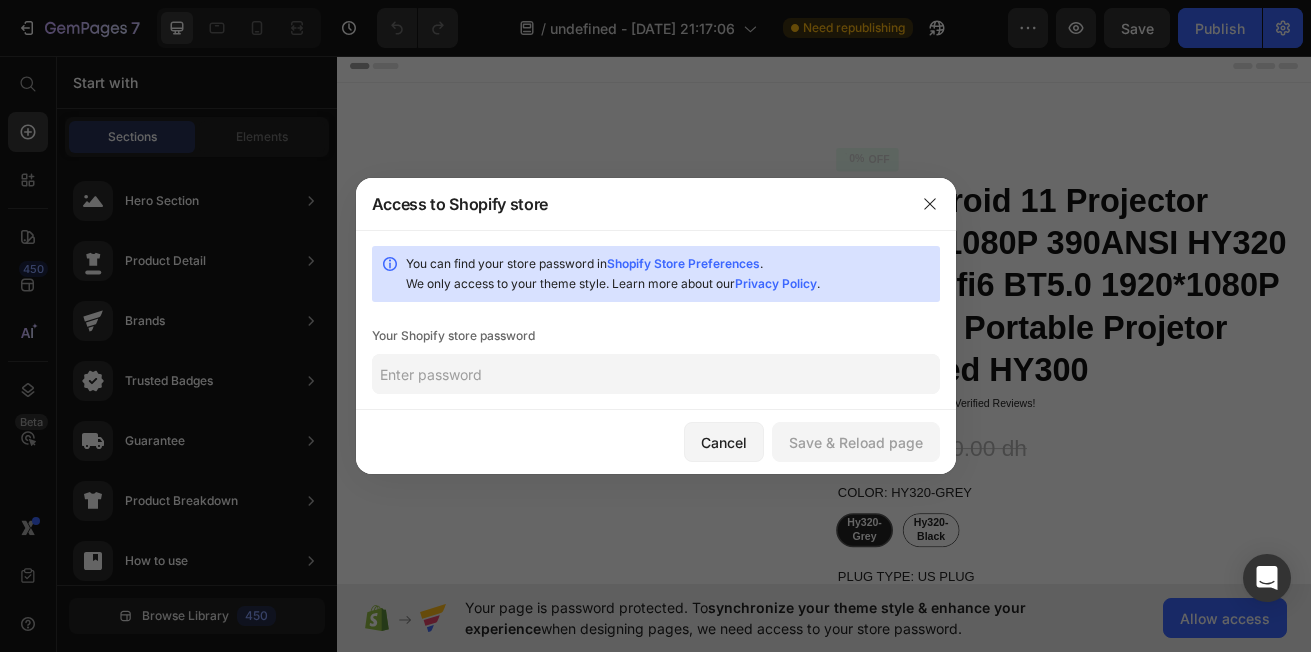 radio on "false" 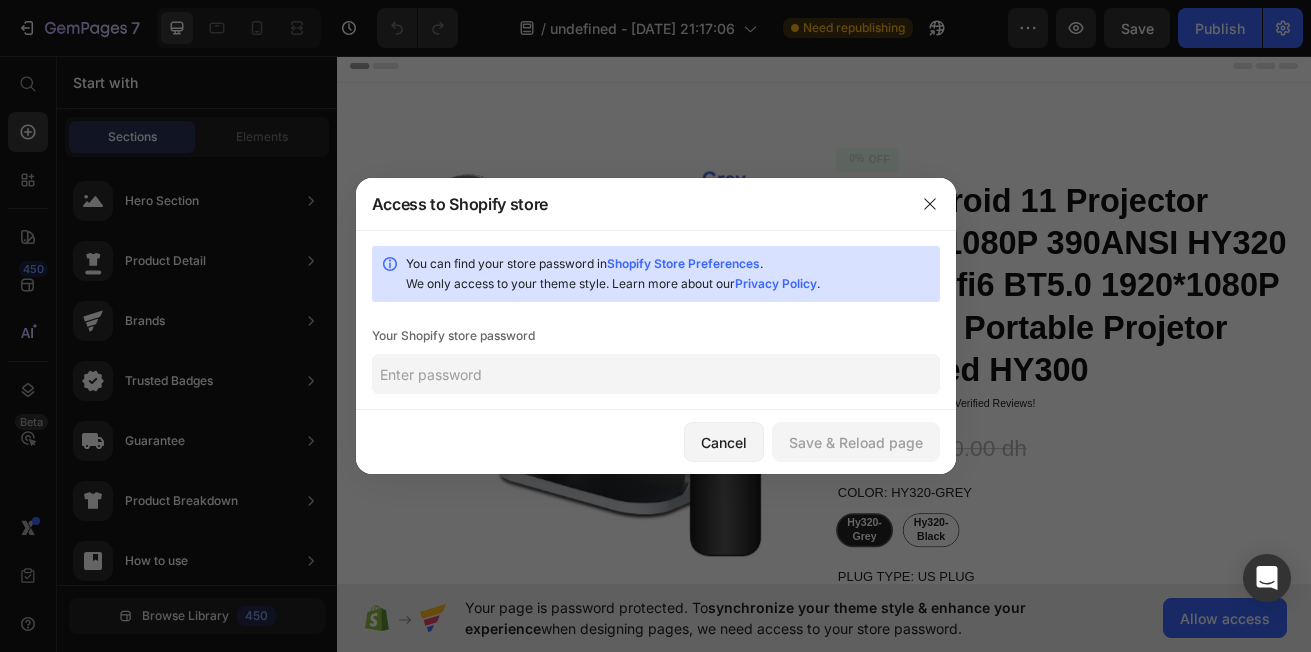 click 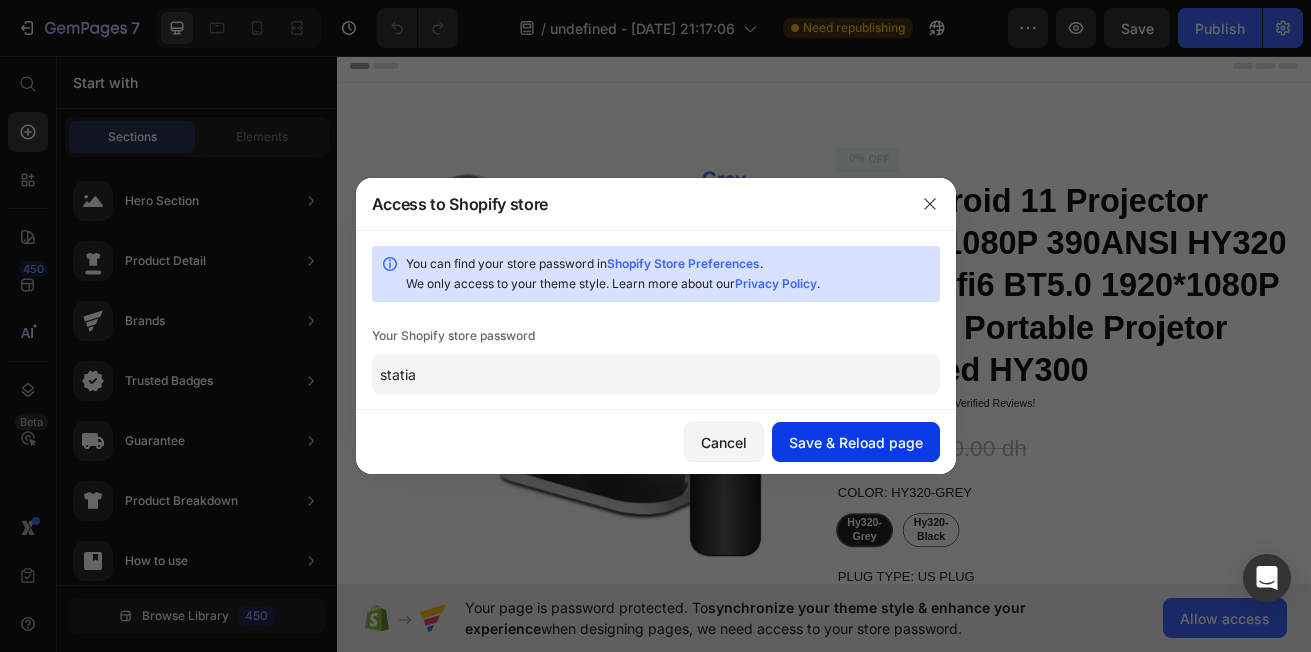 type on "statia" 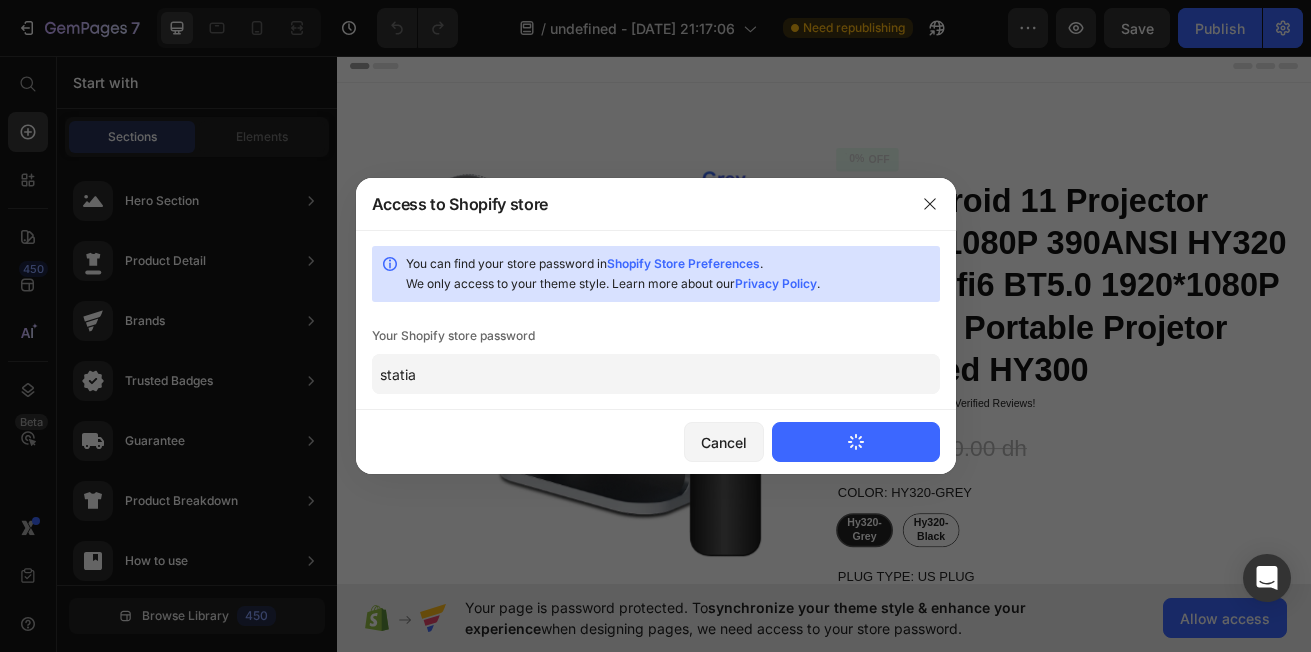 type 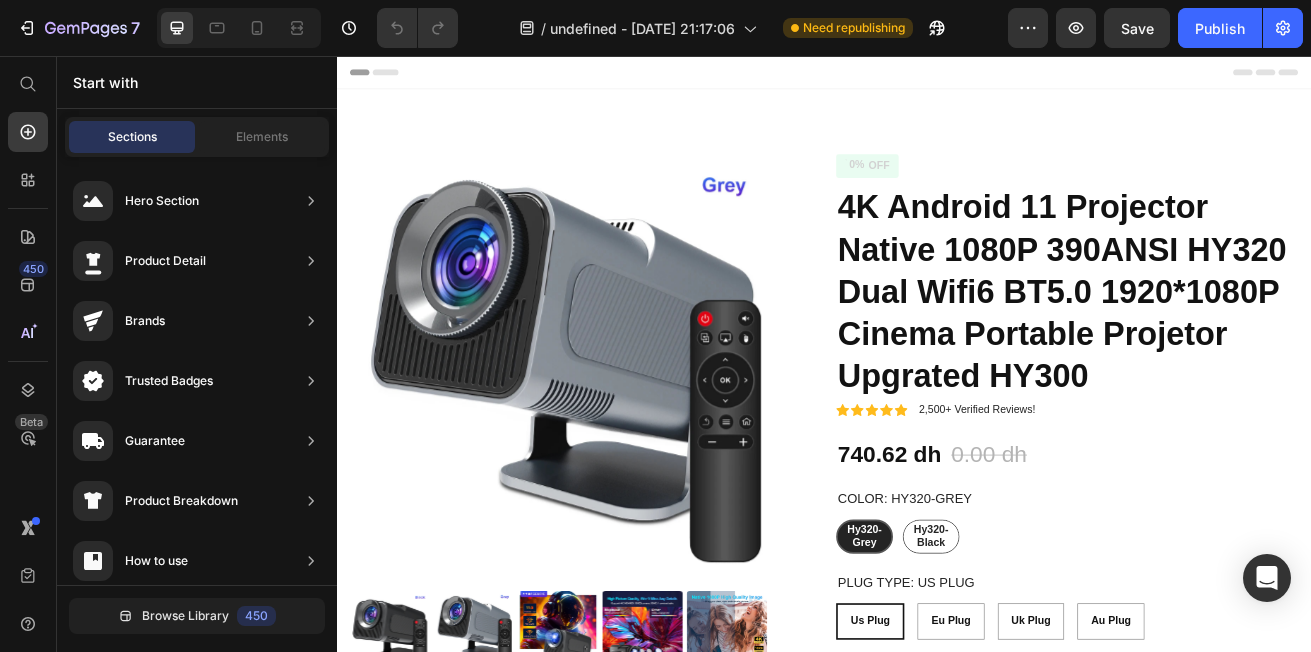 scroll, scrollTop: 0, scrollLeft: 0, axis: both 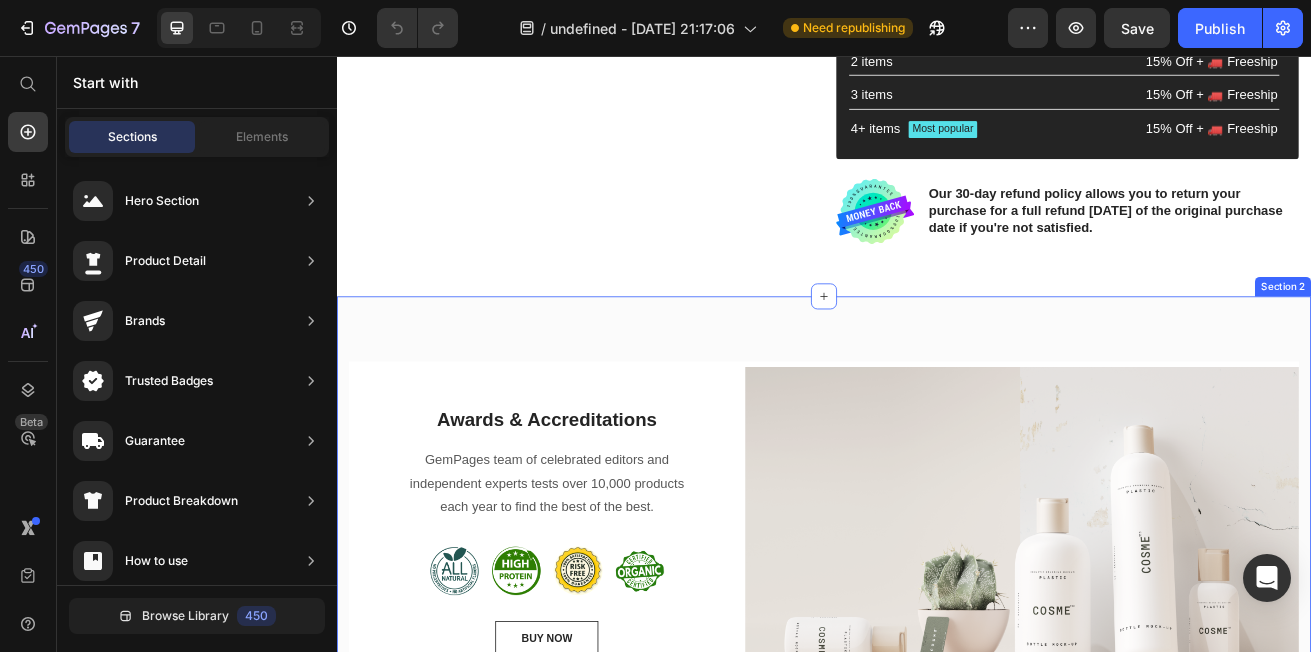 click on "Section 2" at bounding box center (1502, 340) 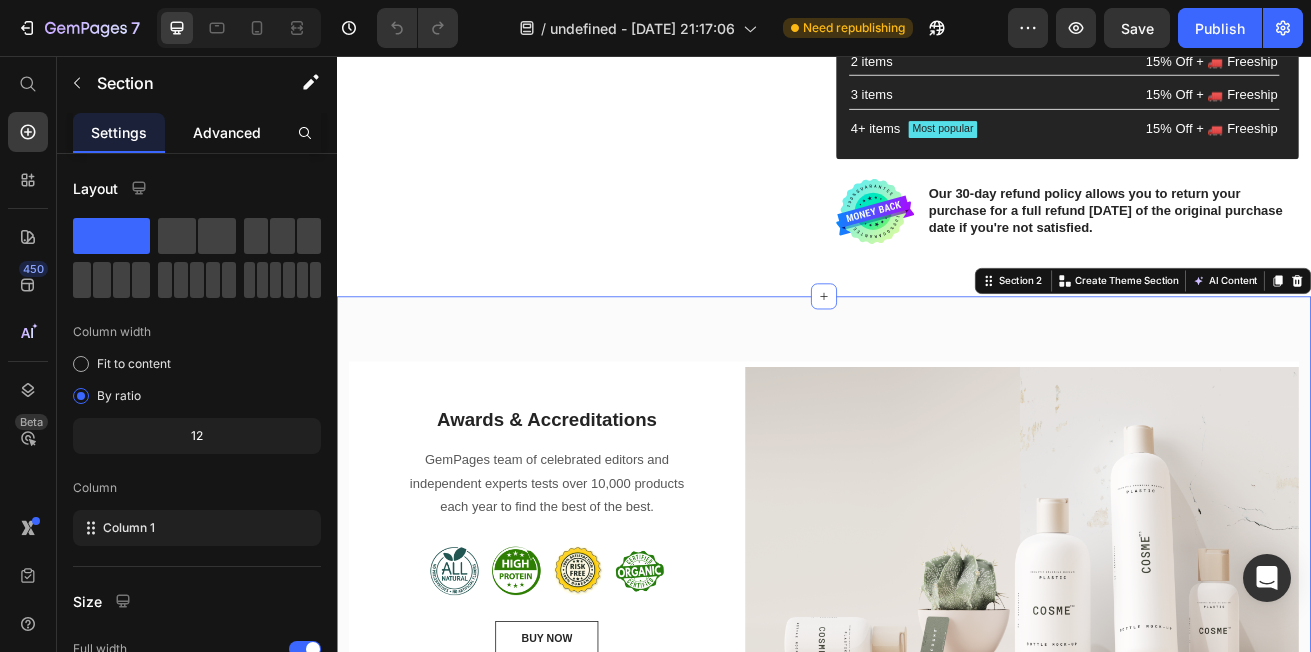 click on "Advanced" at bounding box center [227, 132] 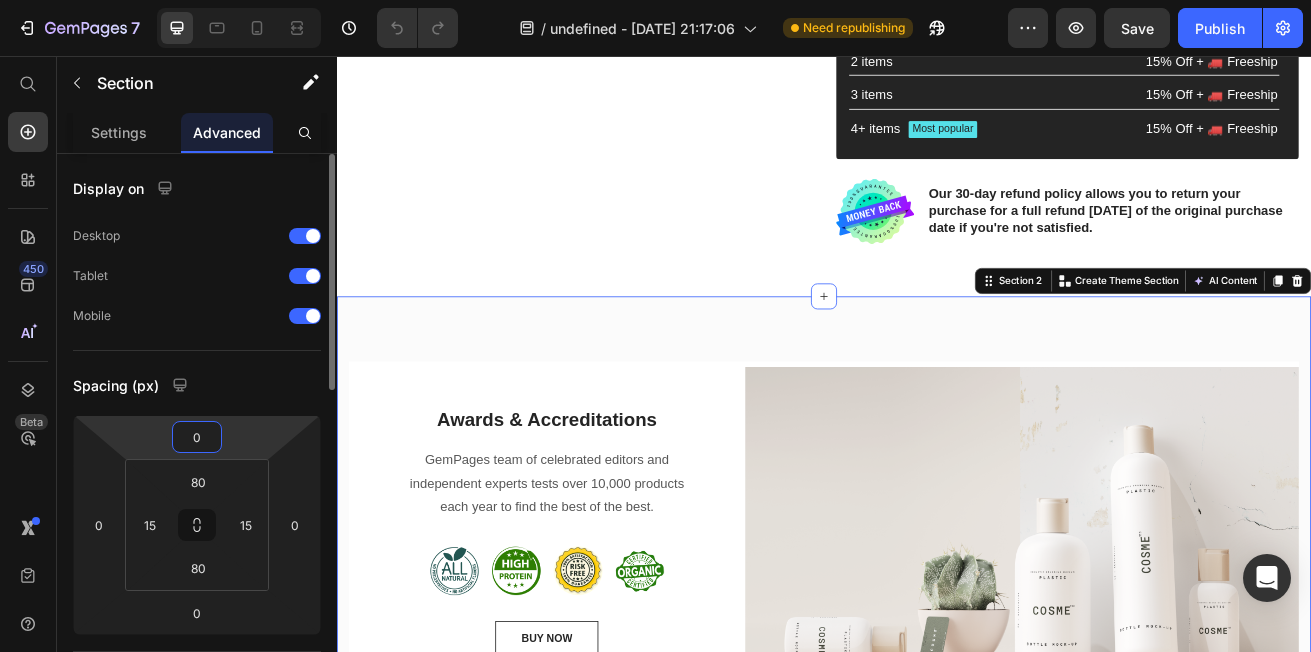 click on "0" at bounding box center [197, 437] 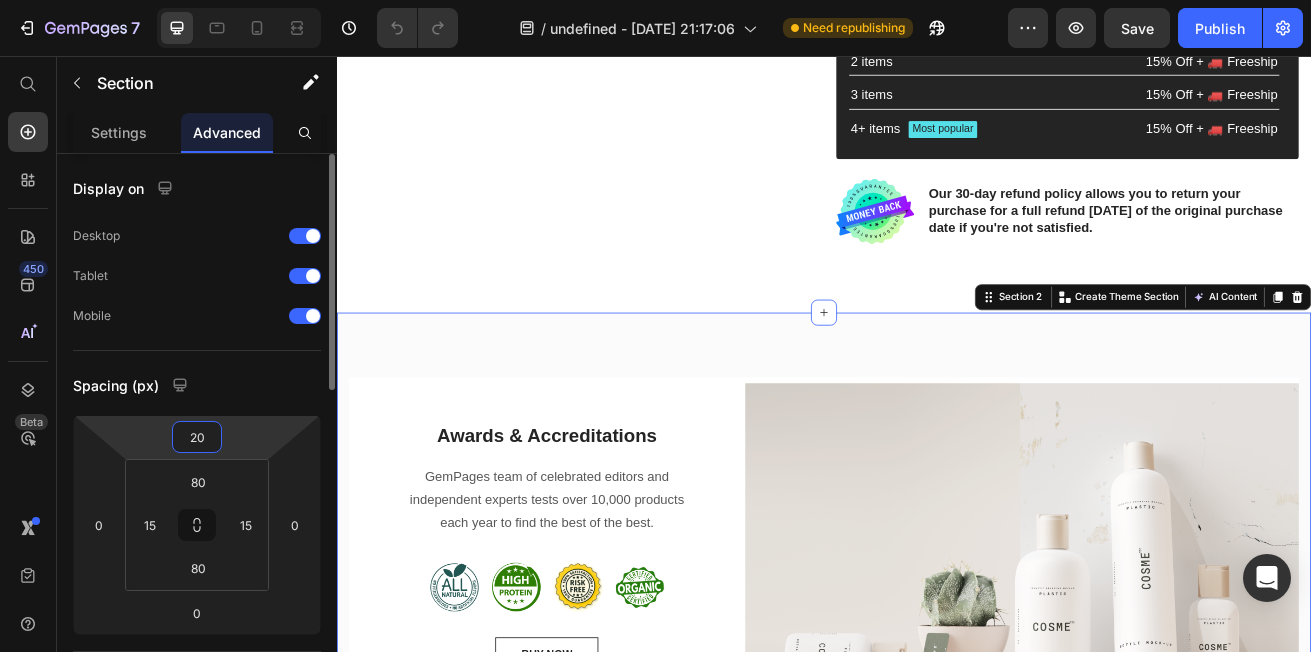click on "20" at bounding box center (197, 437) 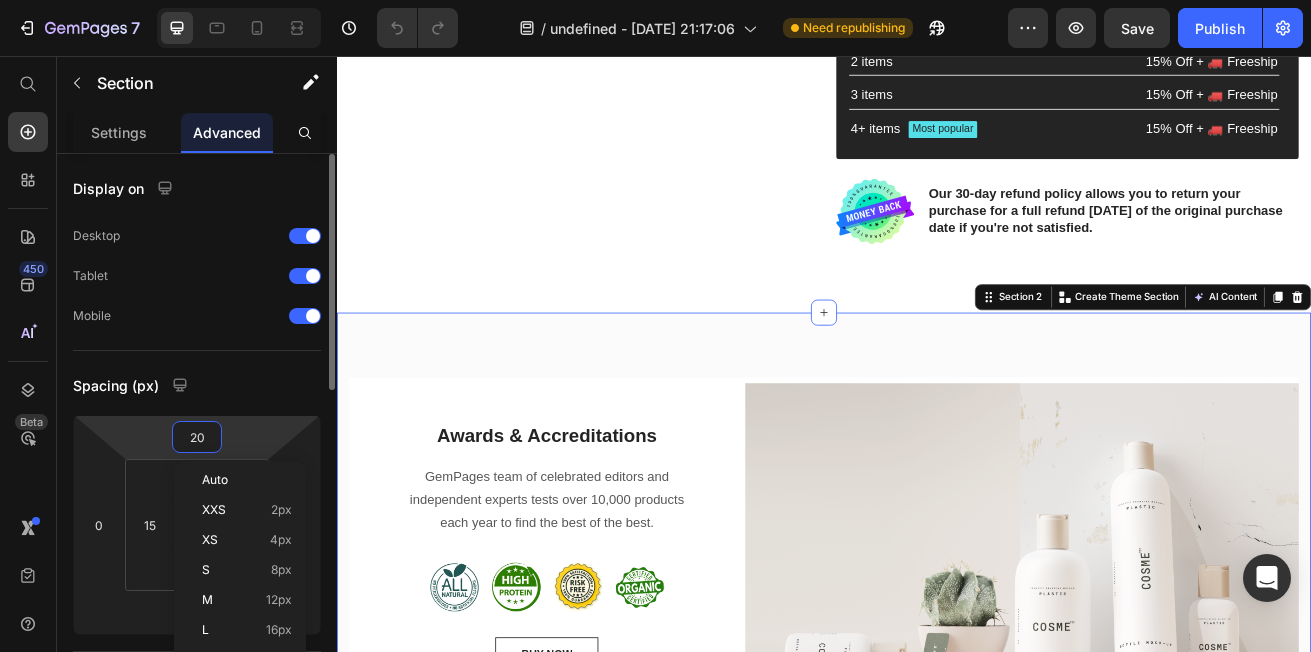 type on "-20" 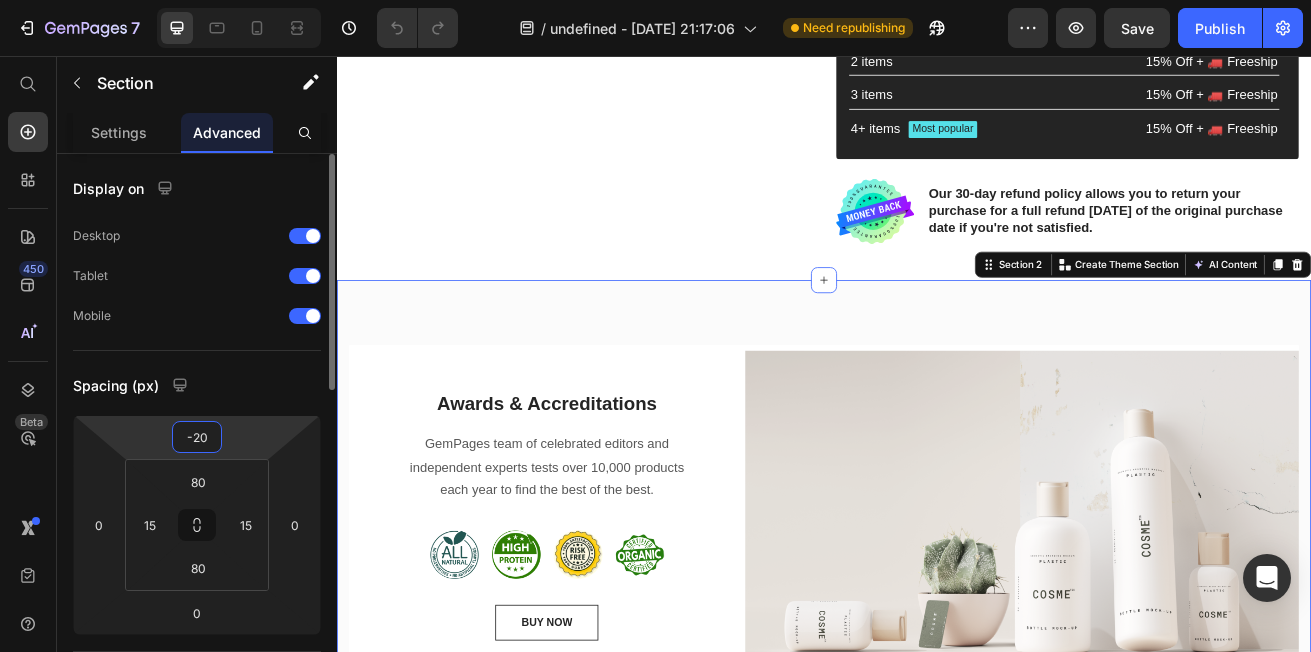 click on "-20" at bounding box center (197, 437) 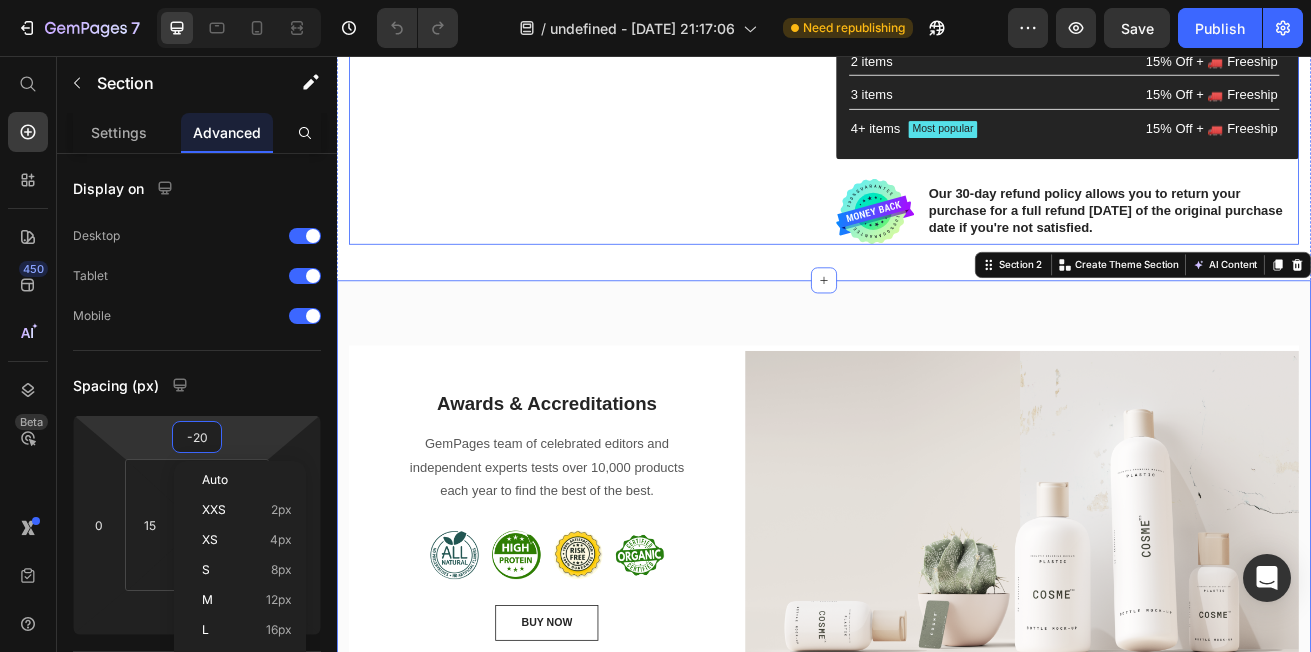 click on "Product Images
Material
Shipping
Care instruction Accordion" at bounding box center (637, -263) 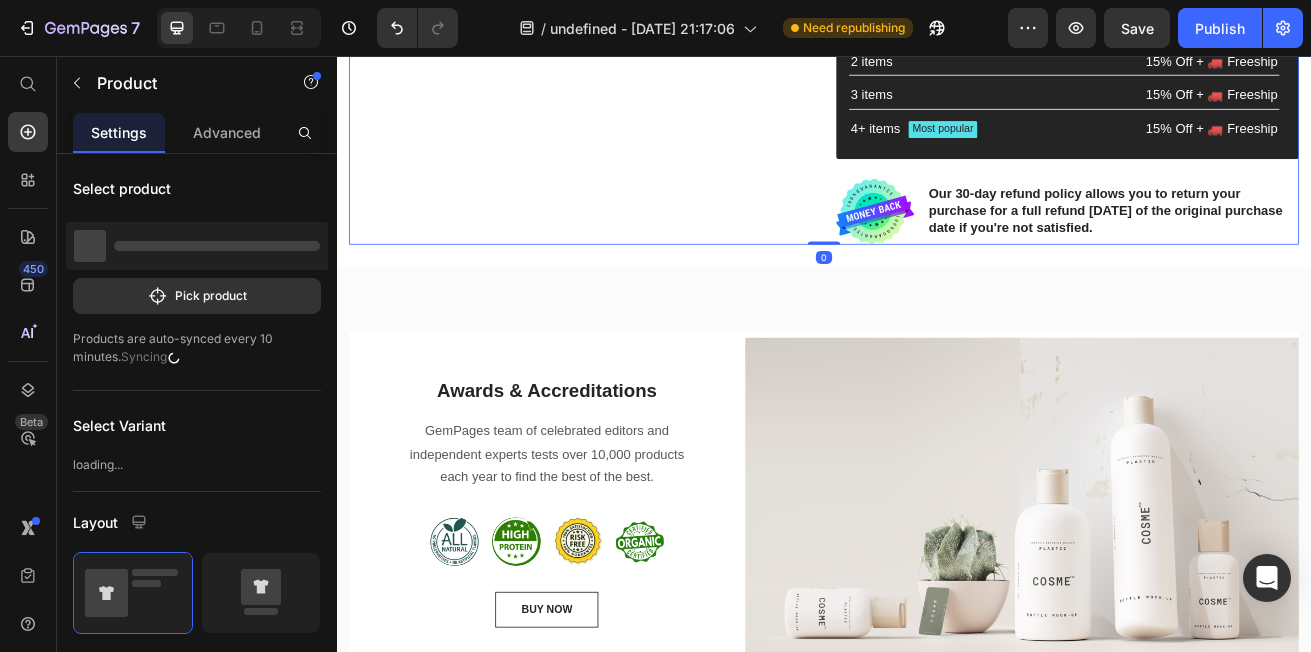 drag, startPoint x: 937, startPoint y: 302, endPoint x: 937, endPoint y: 280, distance: 22 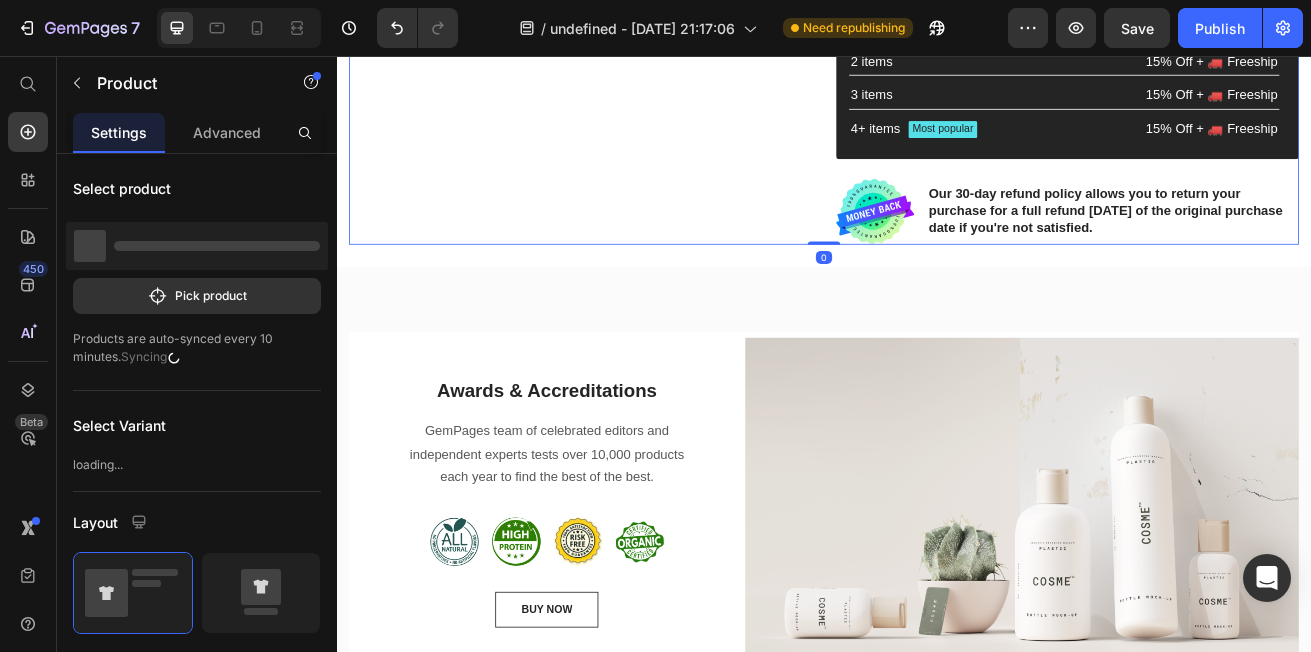 click on "Product Images
Material
Shipping
Care instruction Accordion Icon Icon Icon Icon Icon Icon List 2,500+ Verified Reviews! Text Block Row 0% OFF Discount Tag 4K Android 11 Projector Native 1080P 390ANSI HY320 Dual Wifi6 BT5.0 1920*1080P Cinema Portable Projetor Upgrated HY300 Product Title Icon Icon Icon Icon Icon Icon List 2,500+ Verified Reviews! Text Block Row 740.62 dh Product Price 0.00 dh Product Price 0% OFF Discount Tag Row Color: Hy320-Grey Hy320-Grey Hy320-Grey Hy320-Grey Hy320-Black Hy320-Black Hy320-Black Plug Type: Us Plug Us Plug Us Plug Us Plug Eu Plug Eu Plug Eu Plug Uk Plug Uk Plug Uk Plug Au Plug Au Plug Au Plug Product Variants & Swatches Hy320-Grey Hy320-Black Us Plug Us Plug Us Plug Eu Plug Eu Plug Eu Plug Uk Plug Uk Plug Uk Plug Au Plug Au Plug Au Plug Product Variants & Swatches
Icon Size guide Text Block Row 1 Product Quantity Row Add to cart Add to Cart
Icon Worldwide free shipping Text Block Row Row [DATE][DATE] Sale Text Block Row" at bounding box center (937, -263) 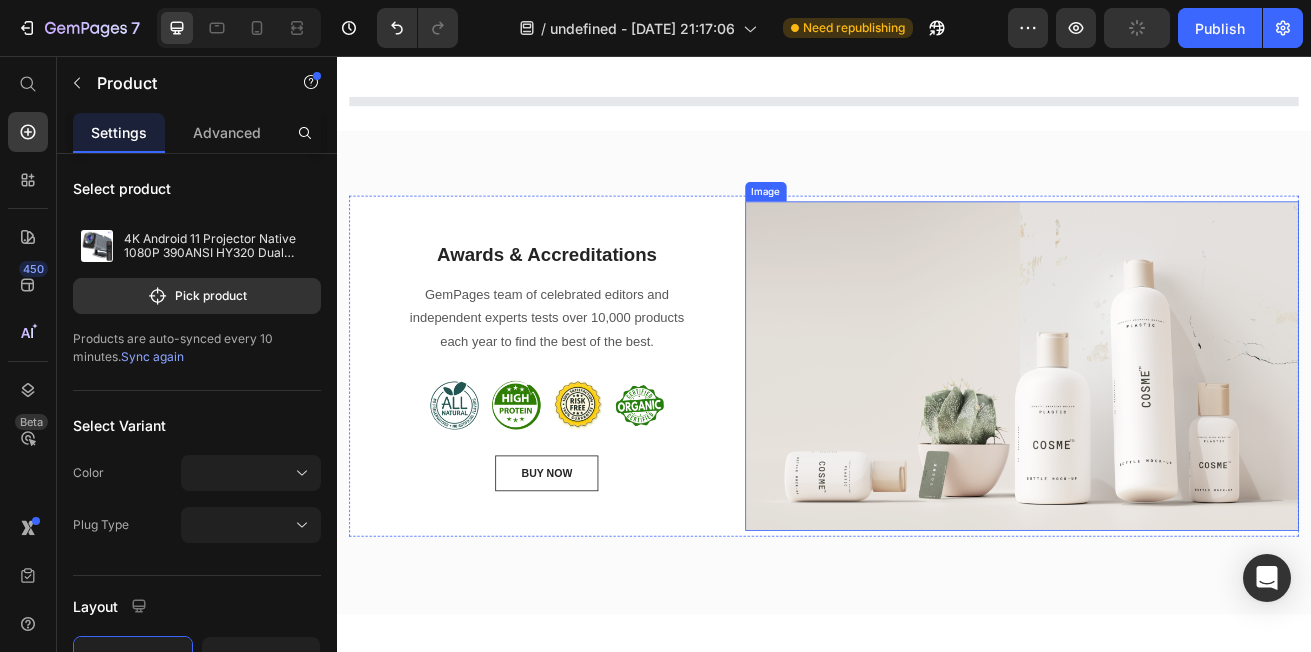 scroll, scrollTop: 0, scrollLeft: 0, axis: both 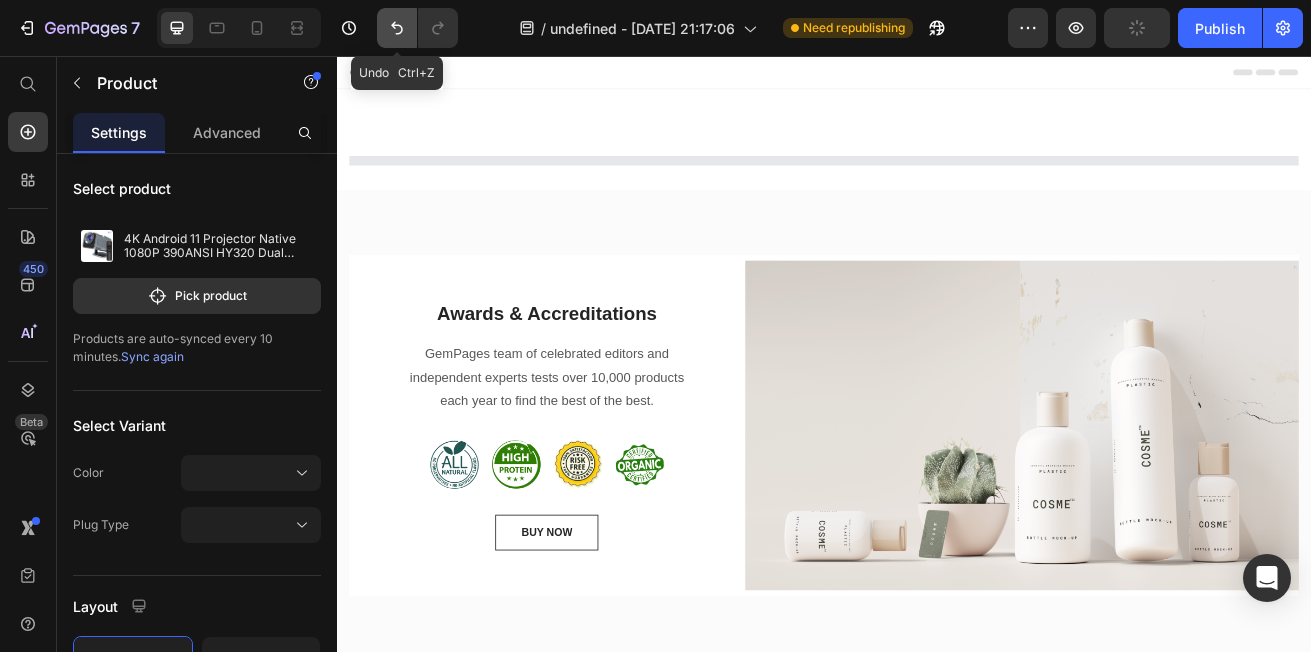 click 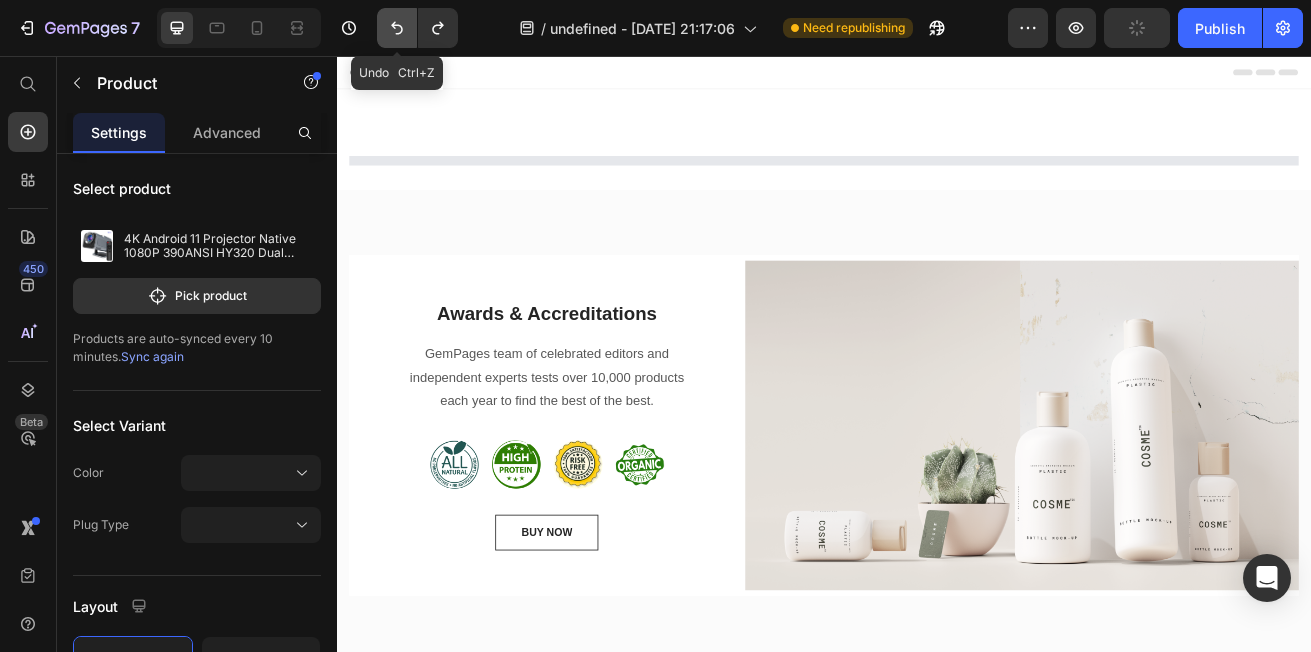 click 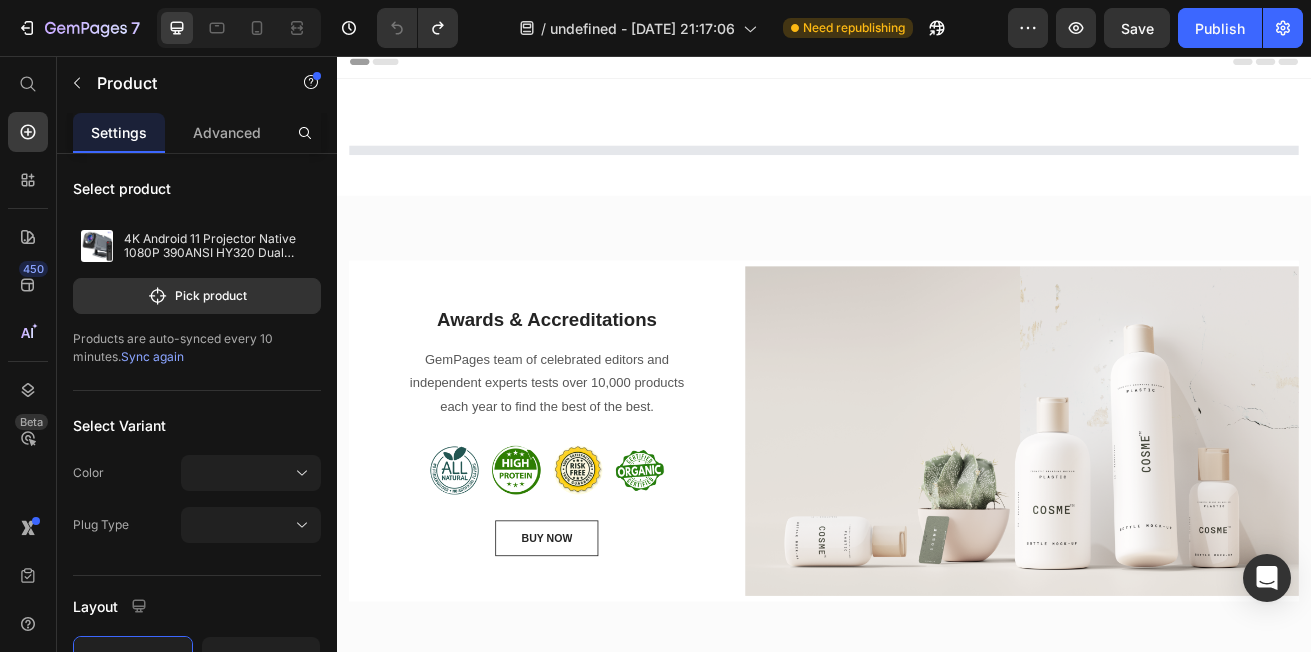 scroll, scrollTop: 0, scrollLeft: 0, axis: both 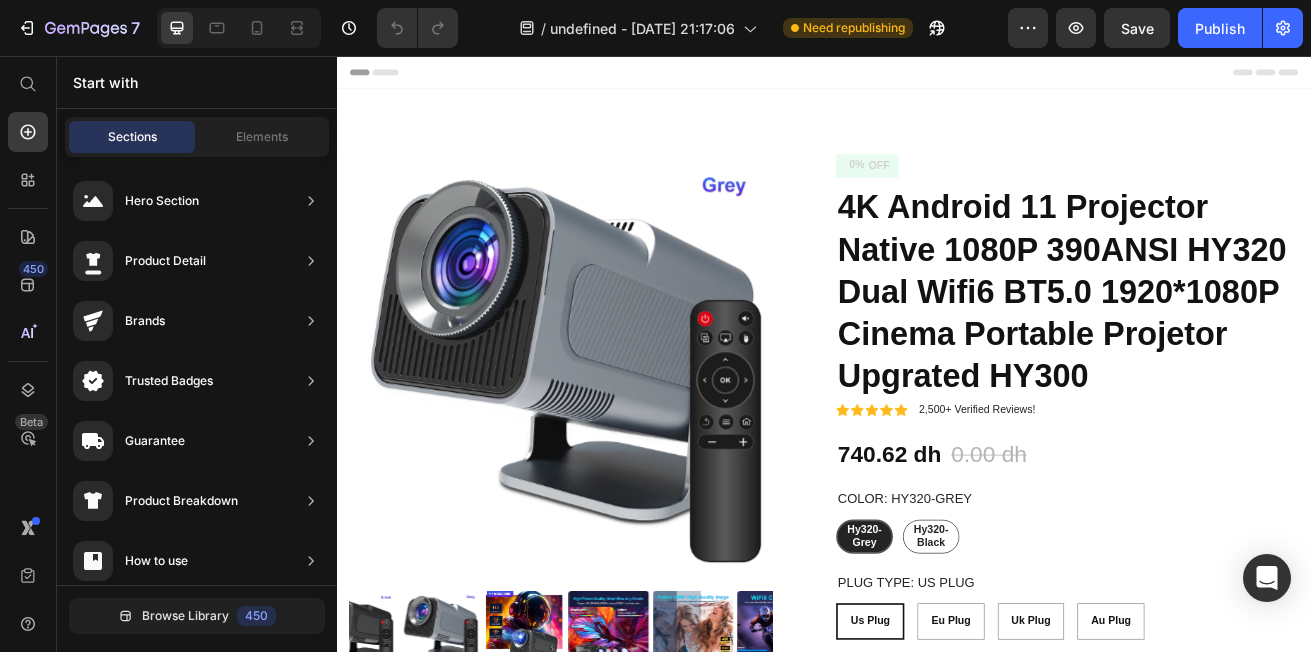radio on "false" 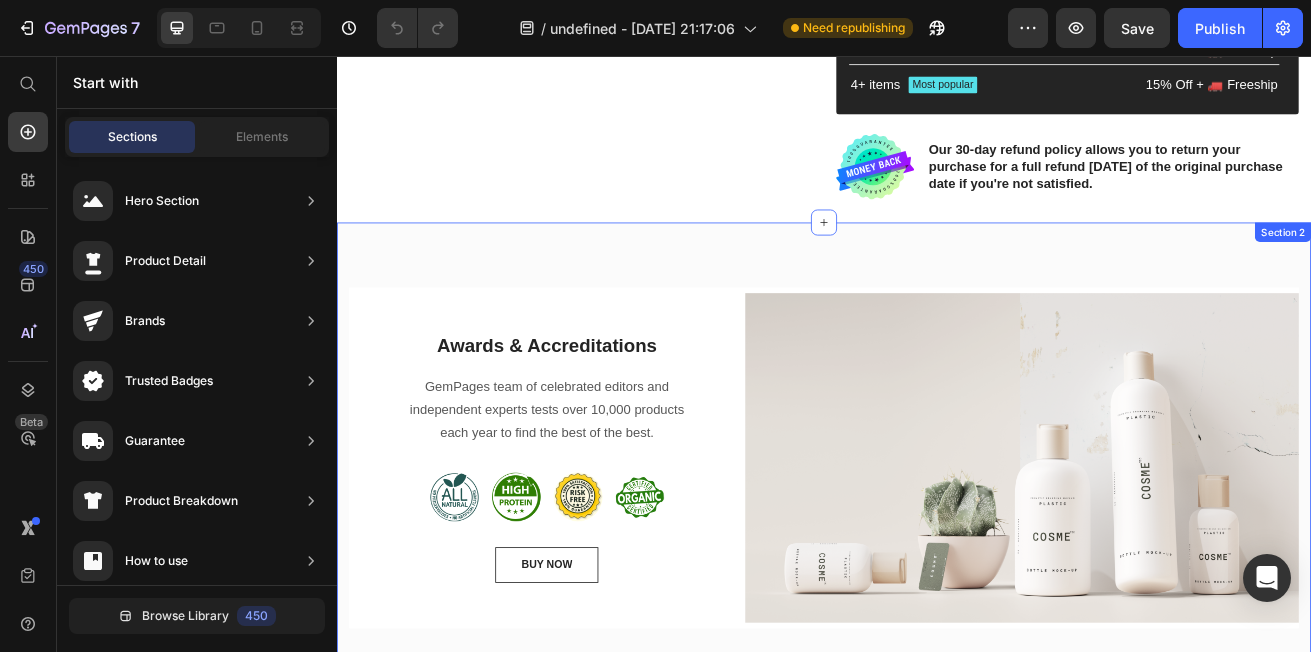scroll, scrollTop: 1045, scrollLeft: 0, axis: vertical 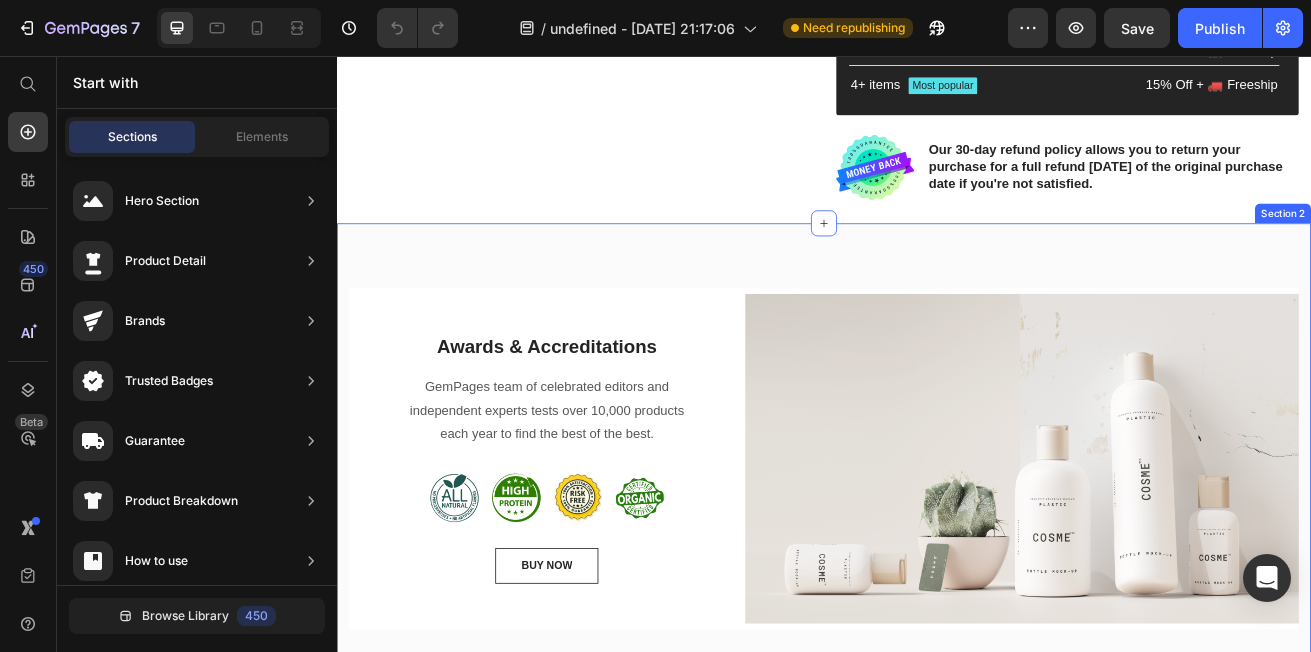 click on "Awards & Accreditations Heading GemPages team of celebrated editors and independent experts tests over 10,000 products each year to find the best of the best. Text block Image Image Image Image Row BUY NOW Button Row Image Row Section 2" at bounding box center [937, 560] 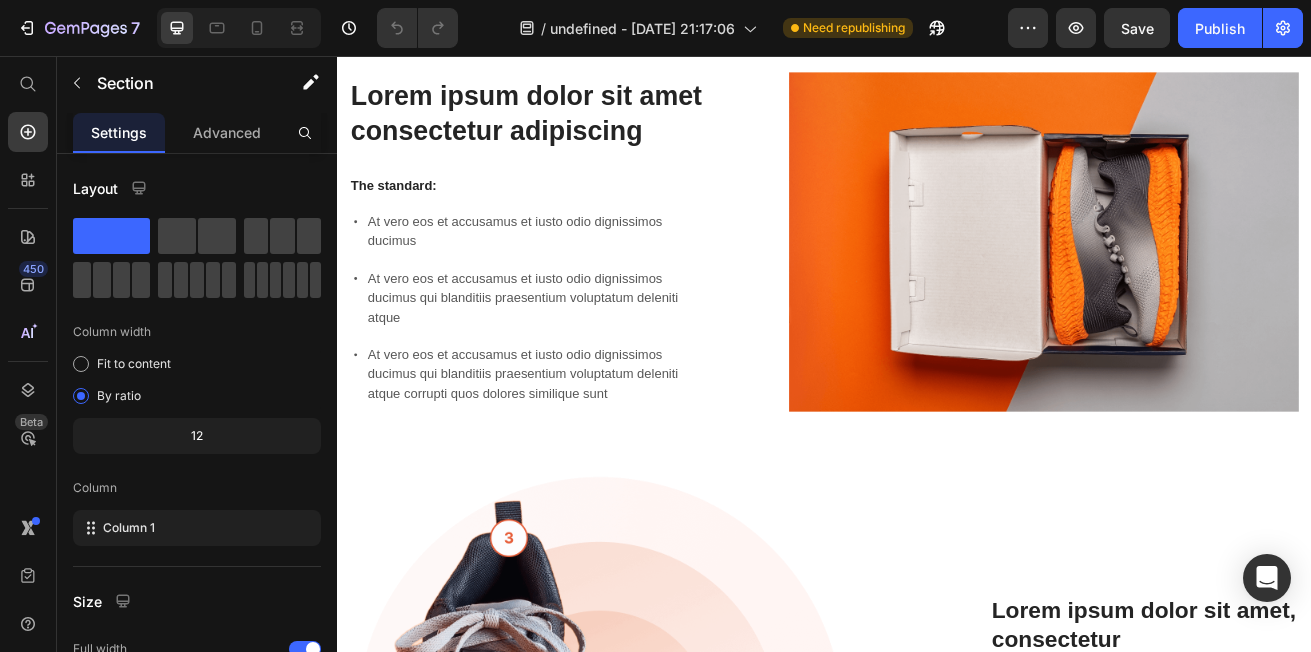 scroll, scrollTop: 1999, scrollLeft: 0, axis: vertical 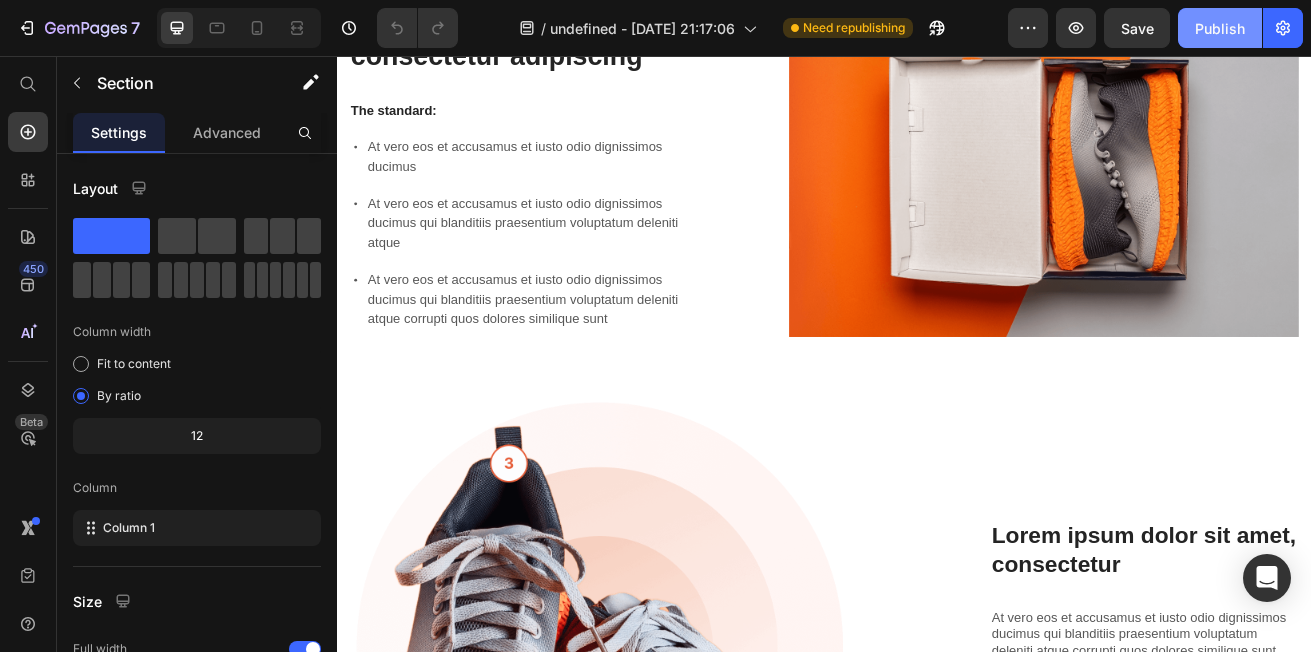 click on "Publish" at bounding box center [1220, 28] 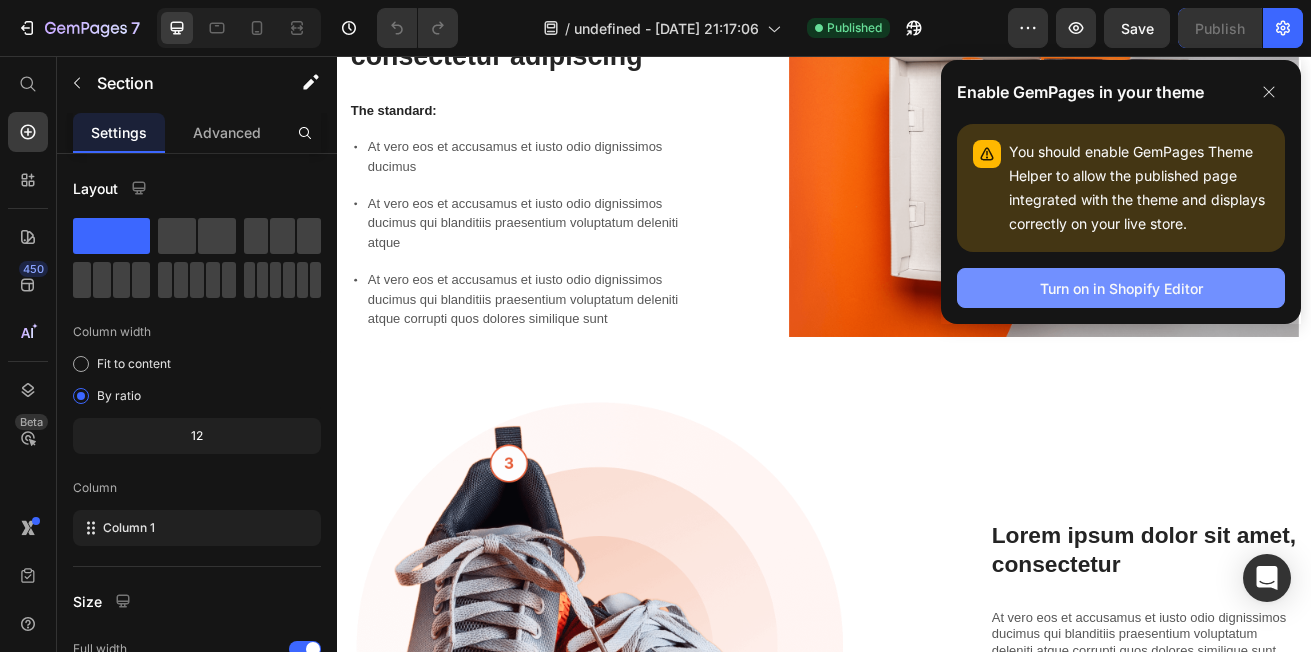click on "Turn on in Shopify Editor" at bounding box center [1121, 288] 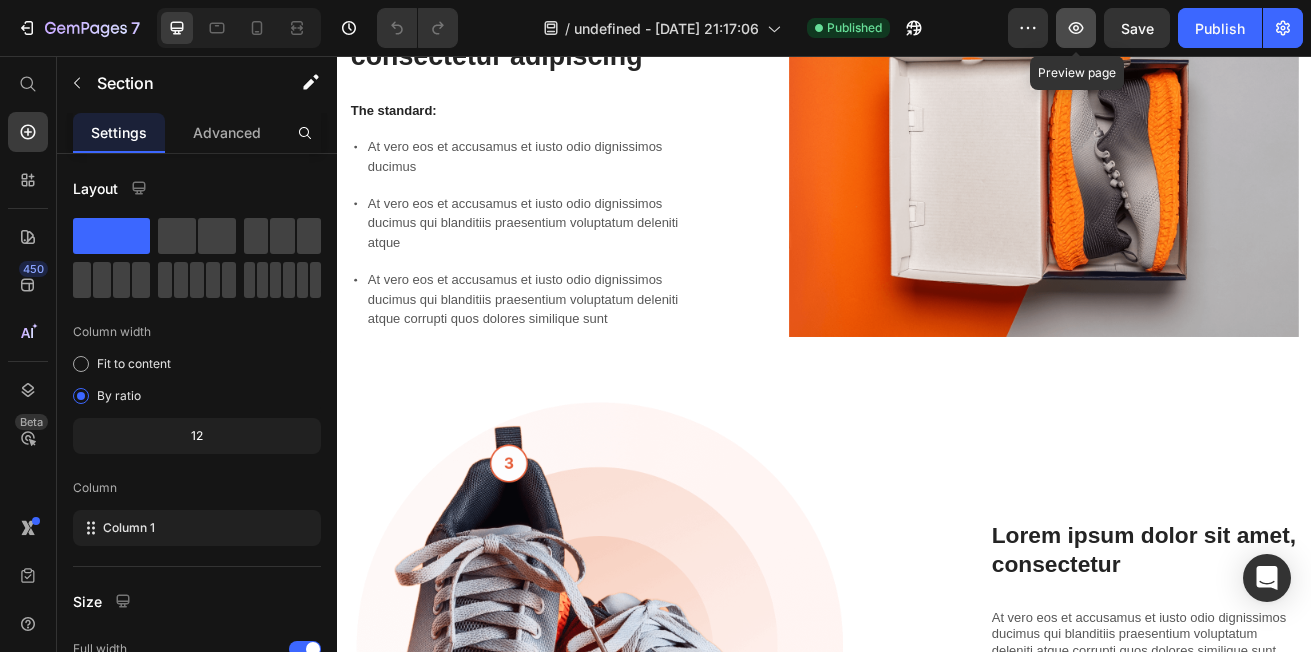 click 